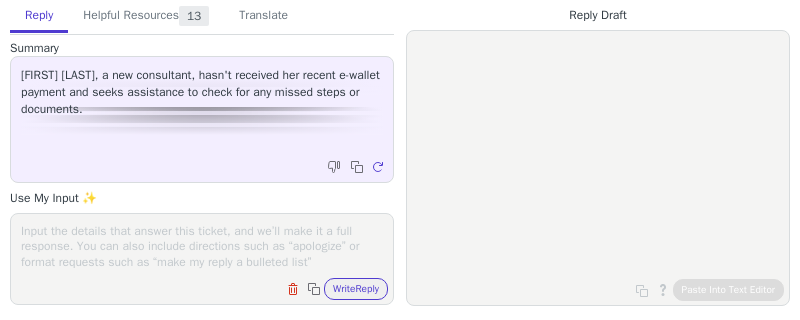 scroll, scrollTop: 0, scrollLeft: 0, axis: both 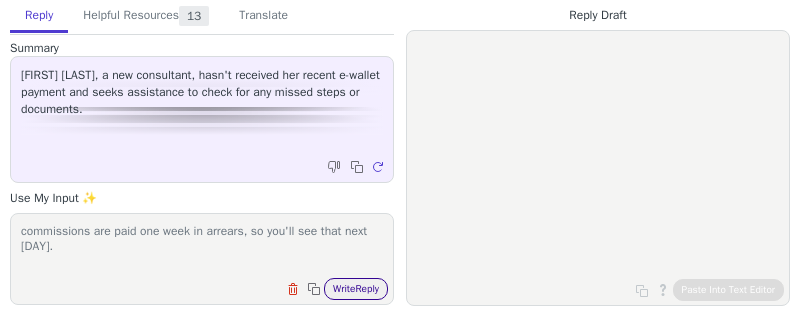 type on "commissions are paid one week in arrears, so you'll see that next [DAY]." 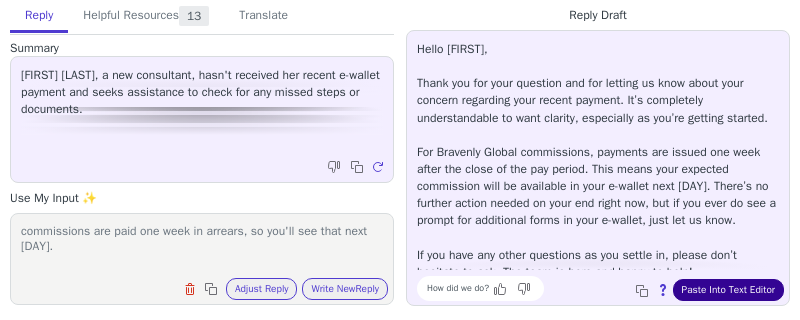 click on "Paste Into Text Editor" at bounding box center (728, 290) 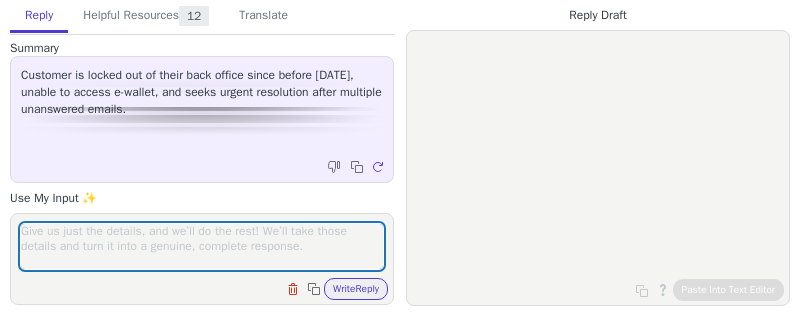 scroll, scrollTop: 0, scrollLeft: 0, axis: both 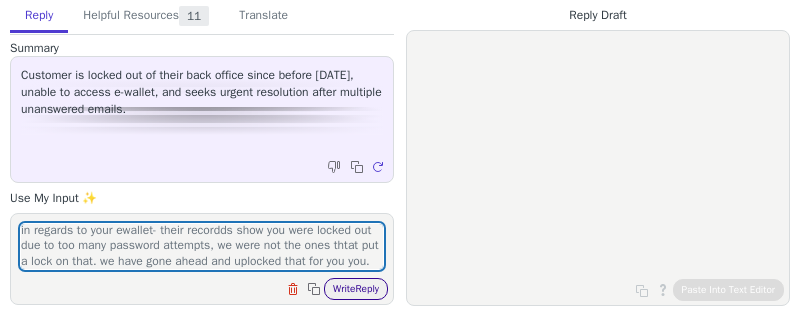 type on "very sorry about the delay in unlocking yoyur account you will now have access to your Back office.
in regards to your ewallet- their recordds show you were locked out due to too many password attempts, we were not the ones thtat put a lock on that. we have gone ahead and uplocked that for you you." 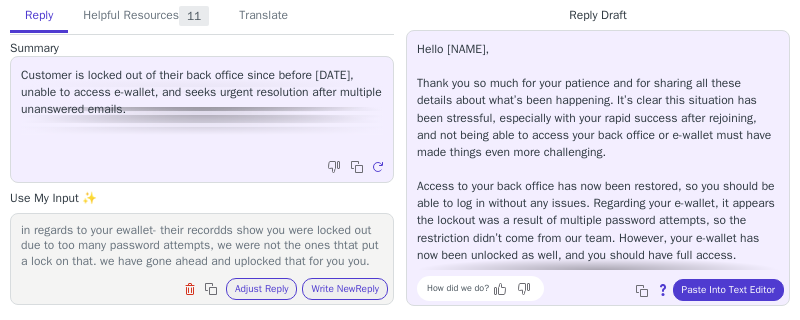 click on "Hello [NAME], Thank you so much for your patience and for sharing all these details about what’s been happening. It’s clear this situation has been stressful, especially with your rapid success after rejoining, and not being able to access your back office or e-wallet must have made things even more challenging. Access to your back office has now been restored, so you should be able to log in without any issues. Regarding your e-wallet, it appears the lockout was a result of multiple password attempts, so the restriction didn’t come from our team. However, your e-wallet has now been unlocked as well, and you should have full access. If you run into any more trouble accessing your account or setting up your e-wallet, please let us know right away. Here to help so you can continue your Bravenly journey smoothly!" at bounding box center (598, 186) 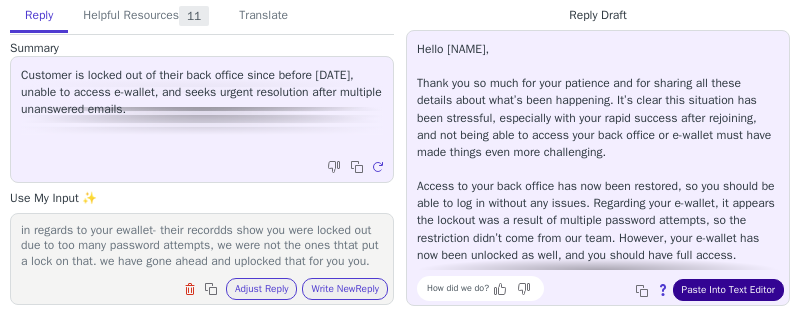 click on "Paste Into Text Editor" at bounding box center (728, 290) 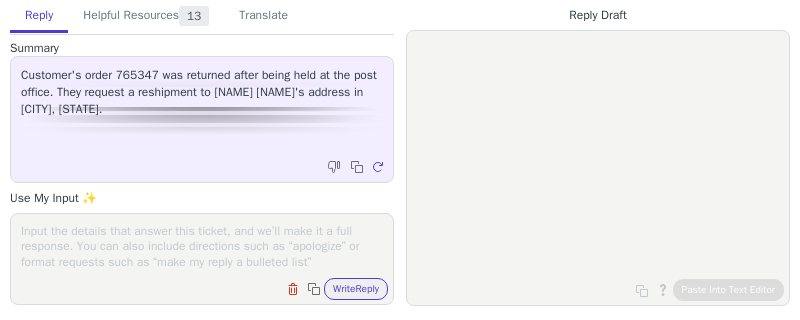 scroll, scrollTop: 0, scrollLeft: 0, axis: both 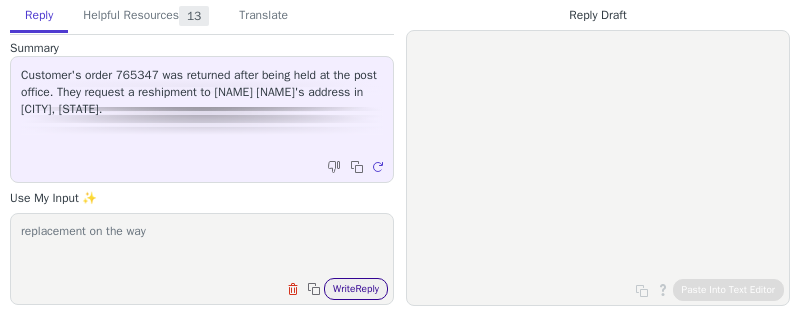 type on "replacement on the way" 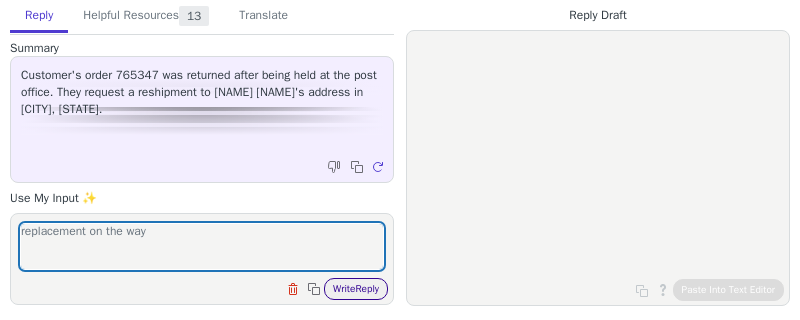 click on "Write  Reply" at bounding box center (356, 289) 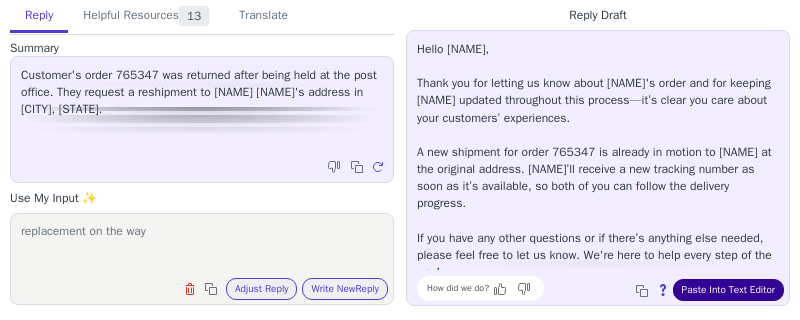 click on "Paste Into Text Editor" at bounding box center (728, 290) 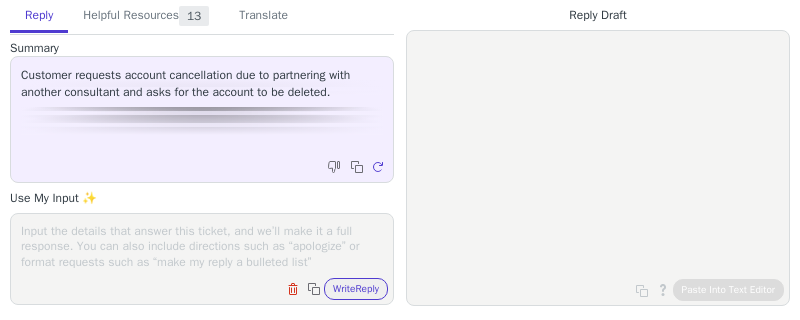 scroll, scrollTop: 0, scrollLeft: 0, axis: both 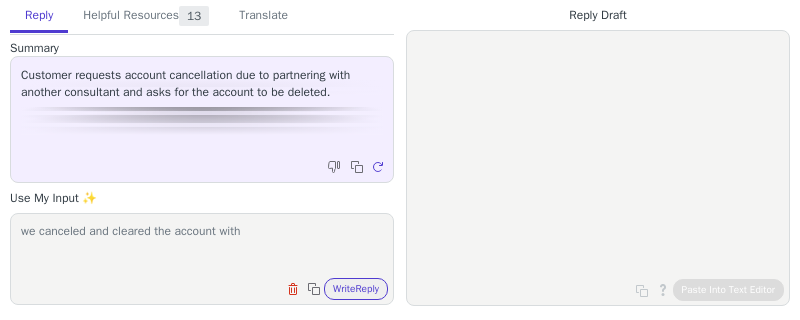 paste on "[EMAIL]" 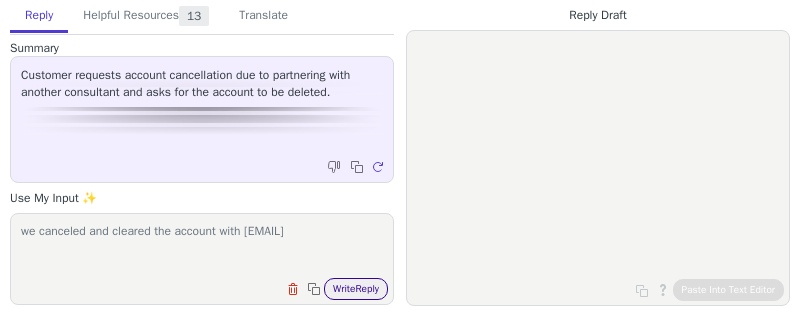 type on "we canceled and cleared the account with [EMAIL]" 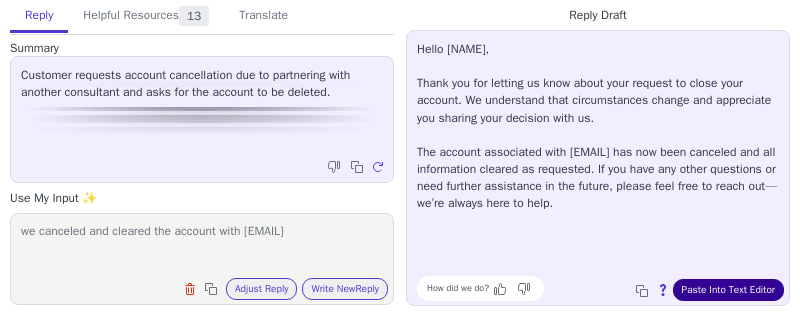 click on "Paste Into Text Editor" at bounding box center [728, 290] 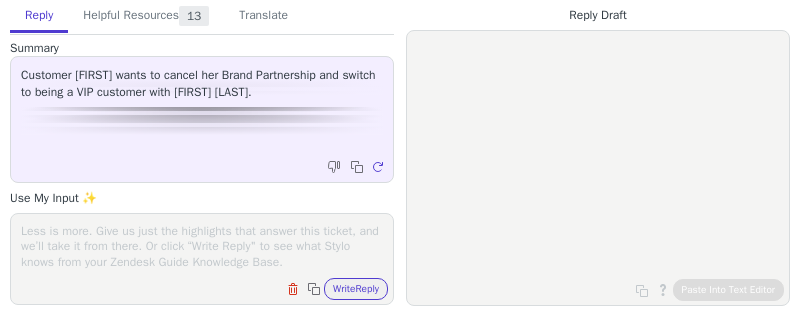 scroll, scrollTop: 0, scrollLeft: 0, axis: both 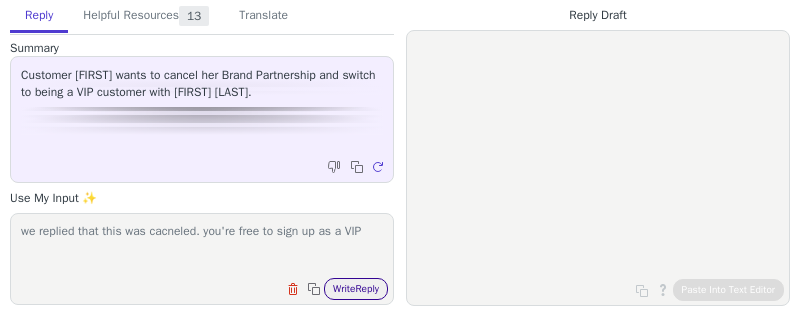 type on "we replied that this was cacneled. you're free to sign up as a VIP" 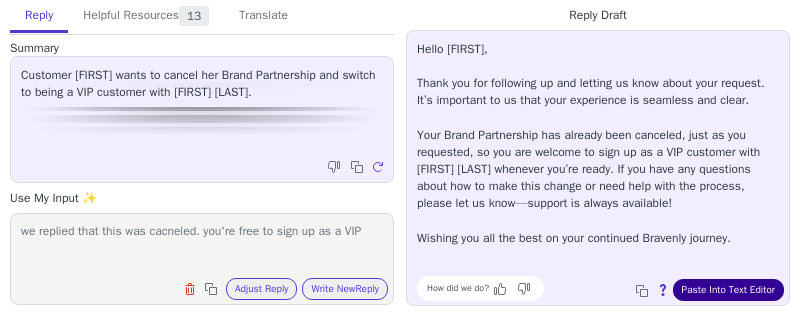 click on "Paste Into Text Editor" at bounding box center [728, 290] 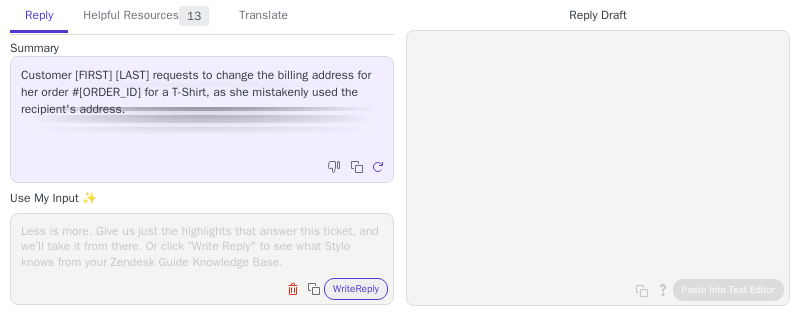 scroll, scrollTop: 0, scrollLeft: 0, axis: both 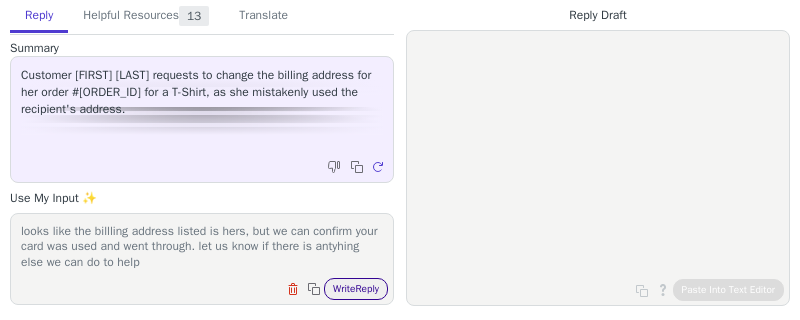 type on "looks like the billling address listed is hers, but we can confirm your card was used and went through. let us know if there is antyhing else we can do to help" 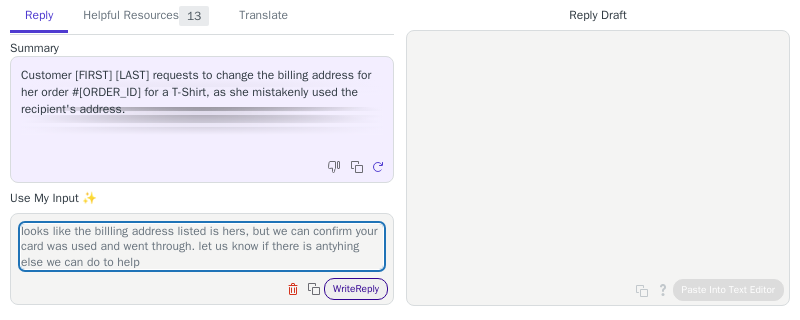 click on "Write  Reply" at bounding box center [356, 289] 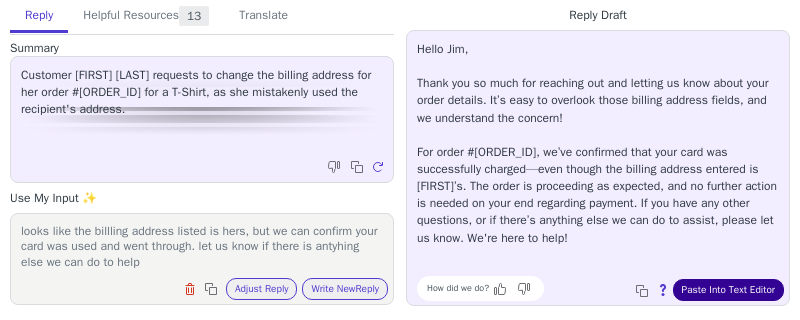 click on "Paste Into Text Editor" at bounding box center [728, 290] 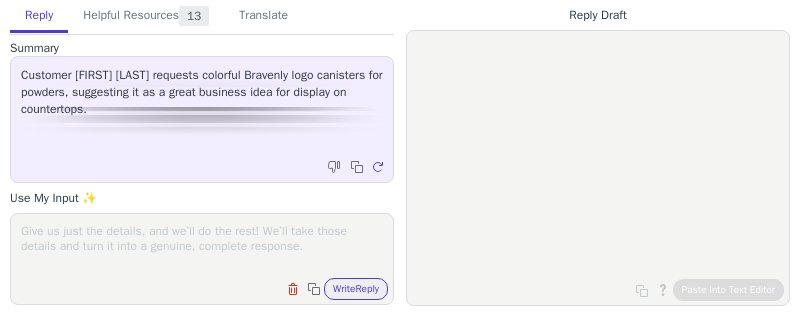 scroll, scrollTop: 0, scrollLeft: 0, axis: both 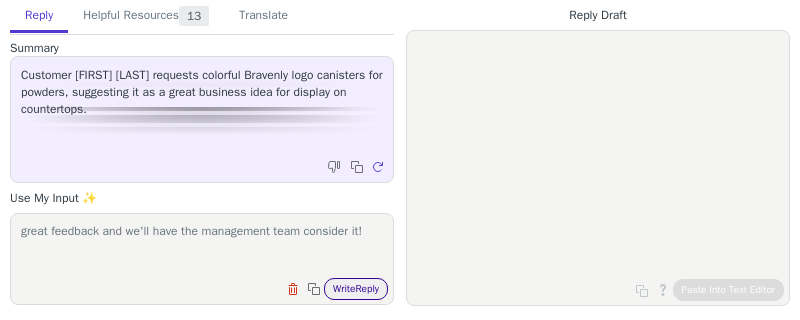 type on "great feedback and we'll have the management team consider it!" 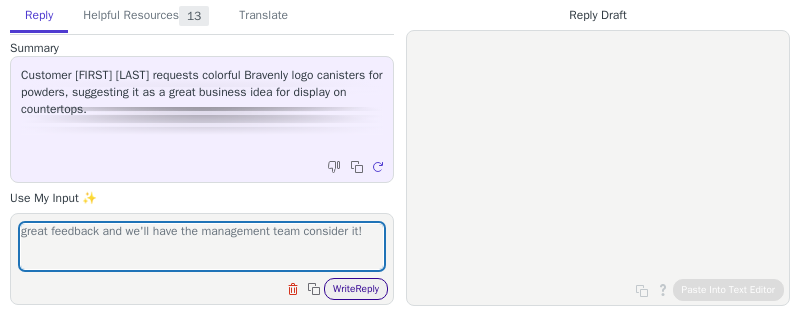 click on "Write  Reply" at bounding box center (356, 289) 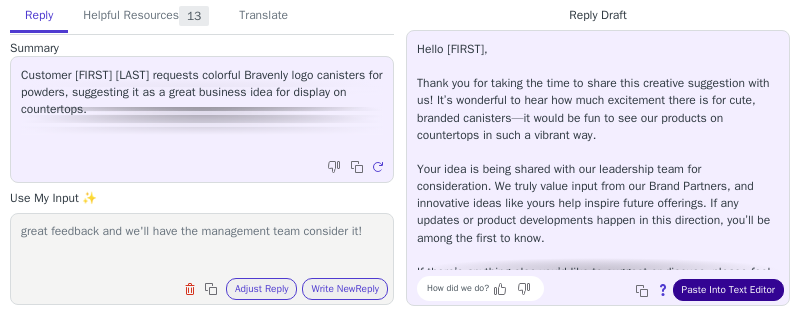 click on "Paste Into Text Editor" at bounding box center [728, 290] 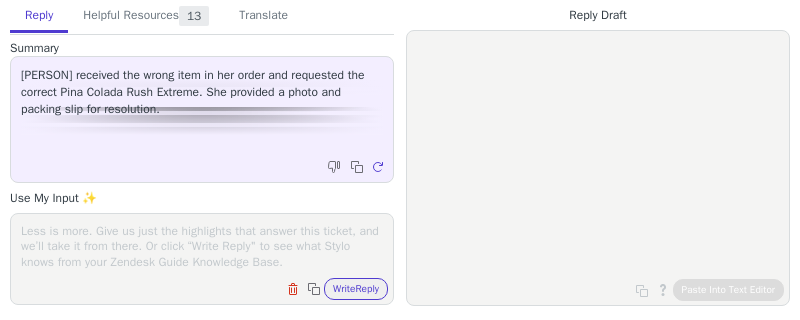 scroll, scrollTop: 0, scrollLeft: 0, axis: both 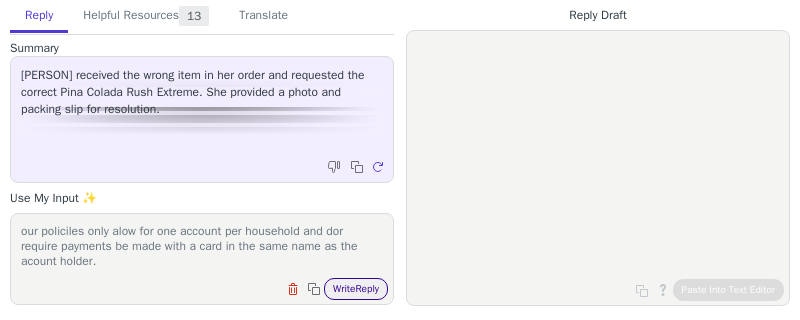 type on "we will issue a replacemet for the missing item but please note our Compliance team closed hadleys accoutn as it's registered at your address and all of the orders in her account were paid for with a card in your name not hers.
our policiles only alow for one account per household and dor require payments be made with a card in the same name as the acount holder." 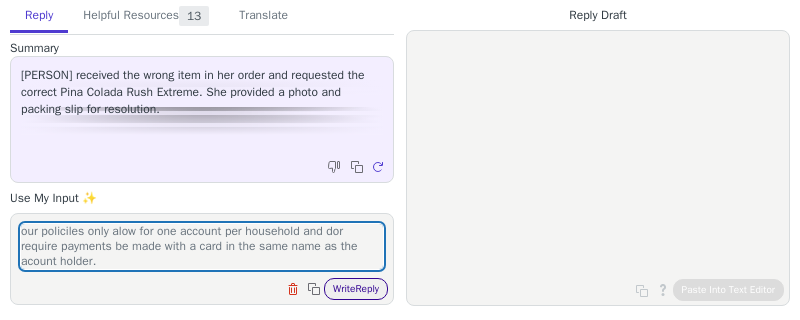 click on "Write  Reply" at bounding box center (356, 289) 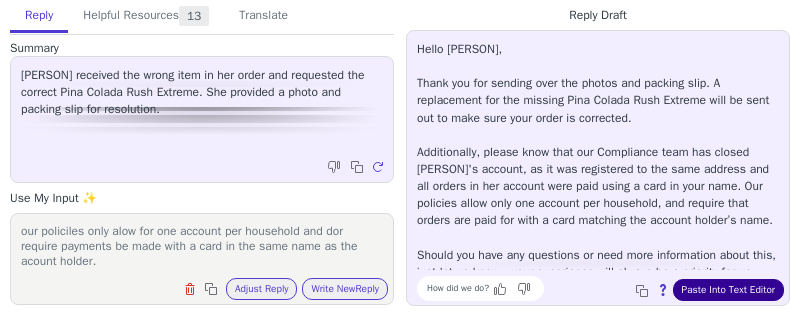 click on "Paste Into Text Editor" at bounding box center [728, 290] 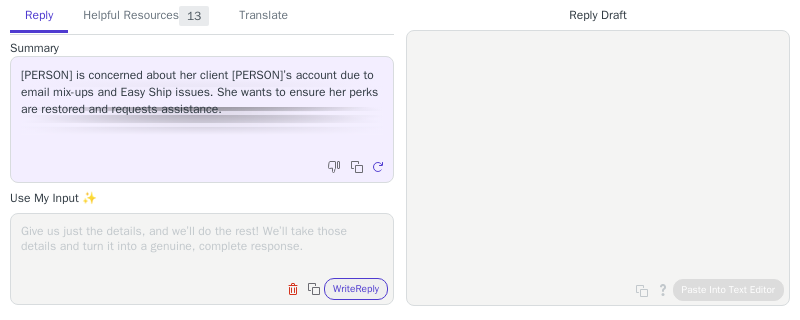 scroll, scrollTop: 0, scrollLeft: 0, axis: both 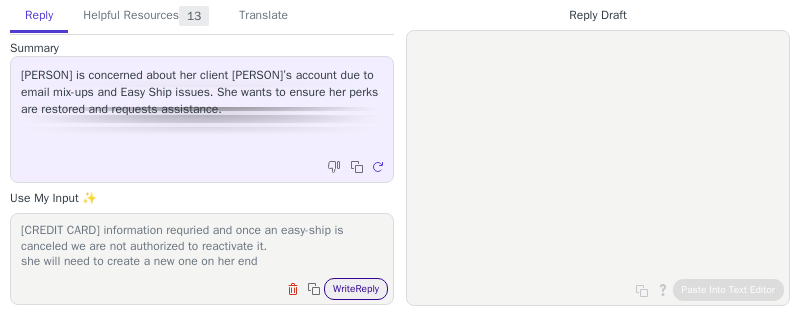 type on "we cannot add an easy-ship profile as we do not have access to the [CREDIT CARD] information requried and once an easy-ship is canceled we are not authorized to reactivate it.
she will need to create a new one on her end" 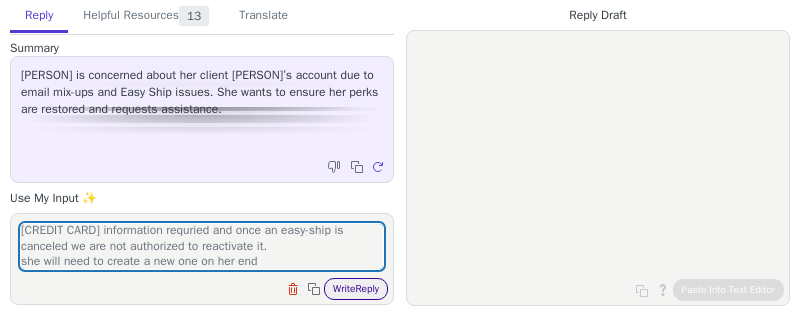 click on "Write  Reply" at bounding box center (356, 289) 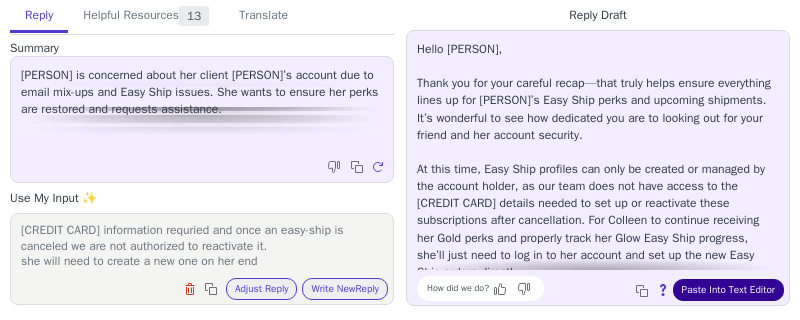 click on "Paste Into Text Editor" at bounding box center [728, 290] 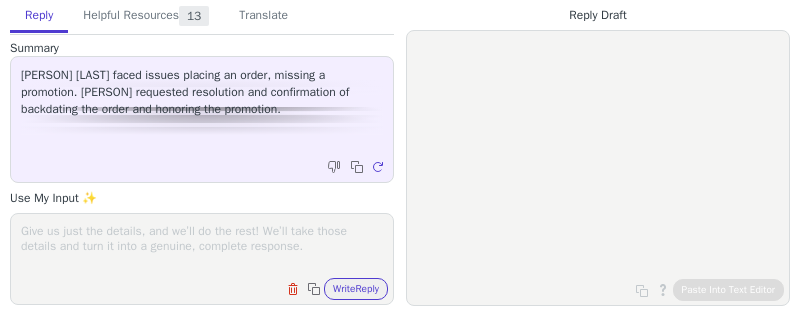 scroll, scrollTop: 0, scrollLeft: 0, axis: both 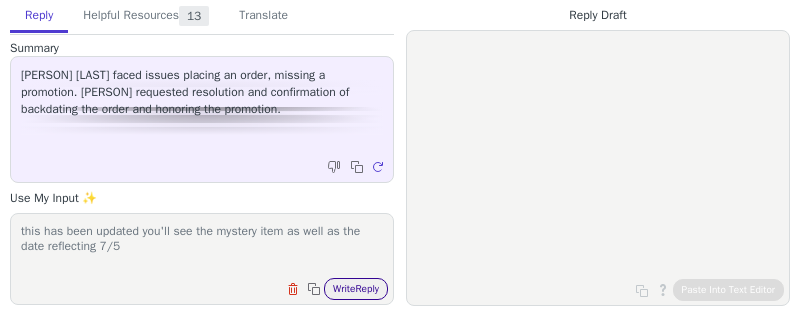 type on "this has been updated you'll see the mystery item as well as the date reflecting 7/5" 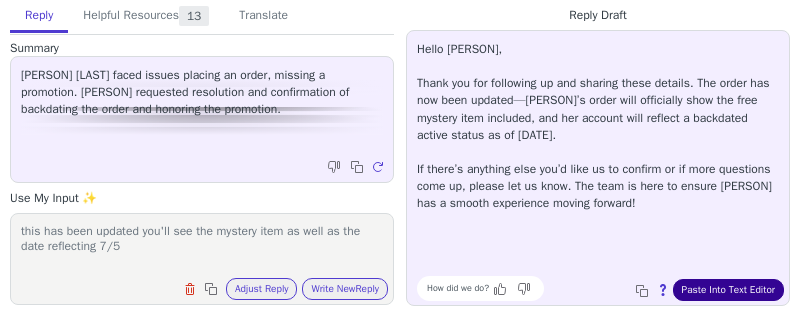 click on "Paste Into Text Editor" at bounding box center (728, 290) 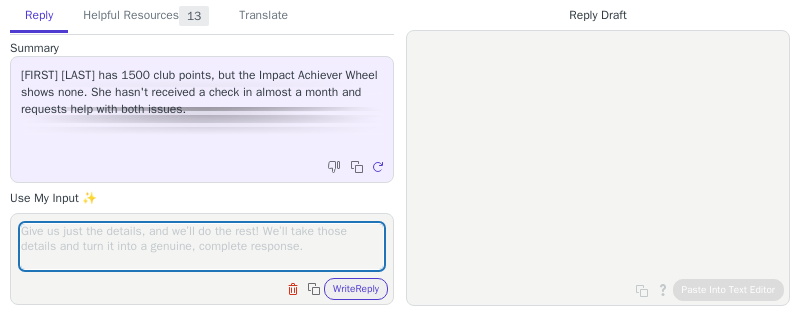 scroll, scrollTop: 0, scrollLeft: 0, axis: both 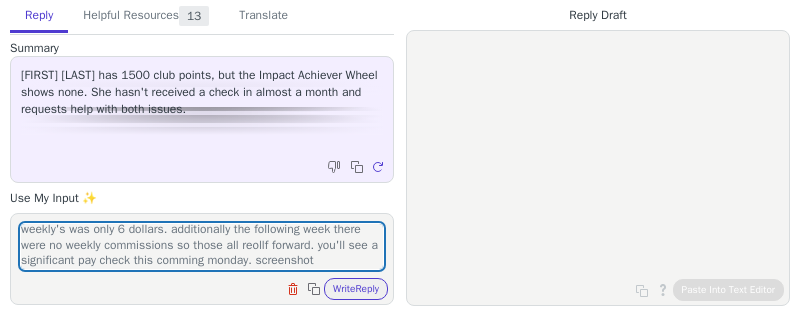 type on "commissions have to be 20 or more to pay out and one of your weekly's was only 6 dollars. additionally the following week there were no weekly commissions so those all reollf forward. you'll see a significant pay check this comming monday. screenshot" 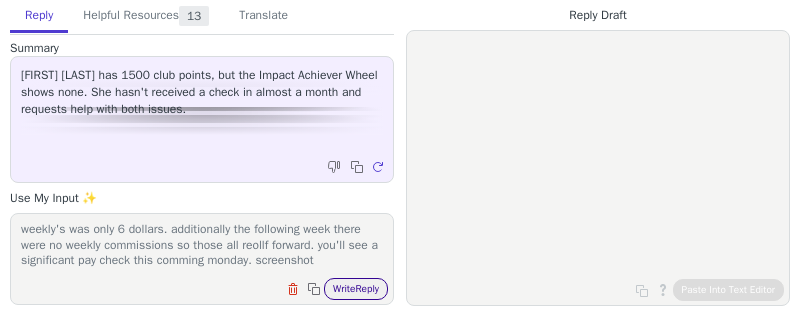 click on "Write  Reply" at bounding box center (356, 289) 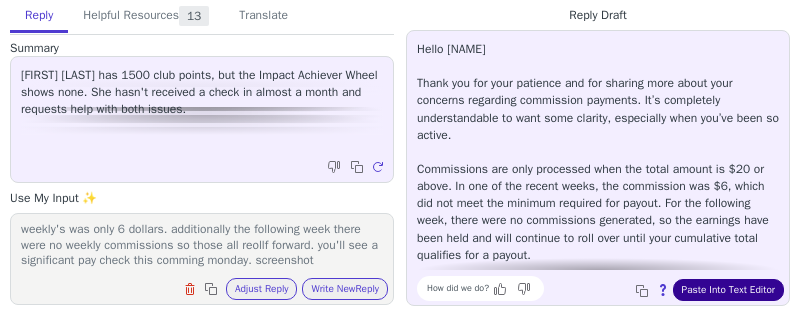 click on "Paste Into Text Editor" at bounding box center (728, 290) 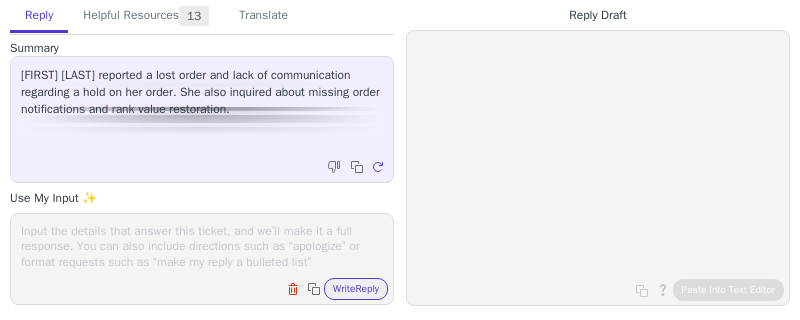 scroll, scrollTop: 0, scrollLeft: 0, axis: both 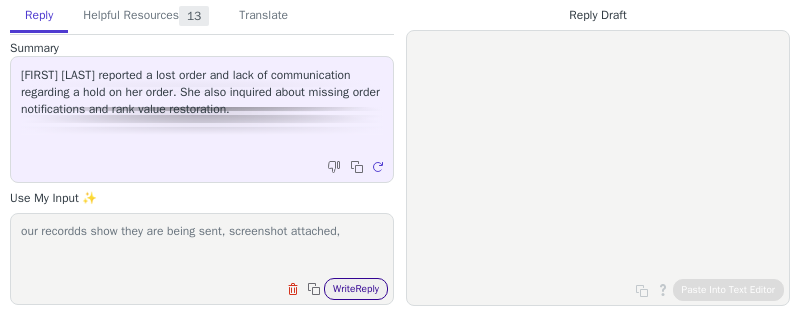 type on "our recordds show they are being sent, screenshot attached," 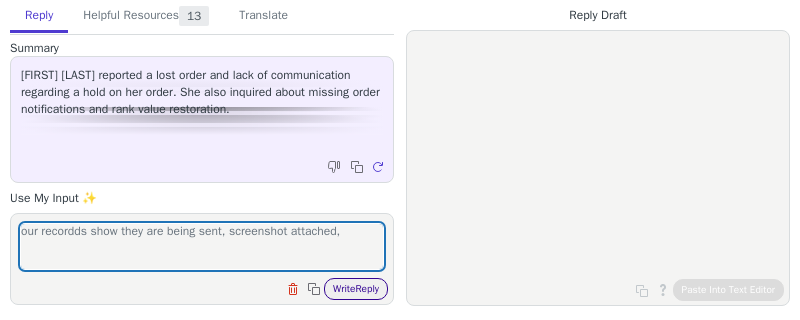 click on "Write  Reply" at bounding box center [356, 289] 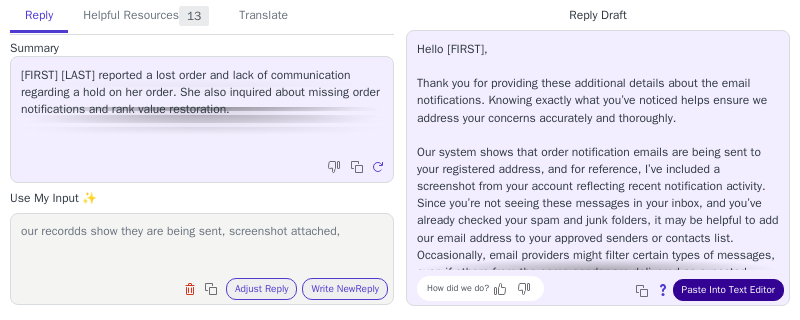 click on "Paste Into Text Editor" at bounding box center [728, 290] 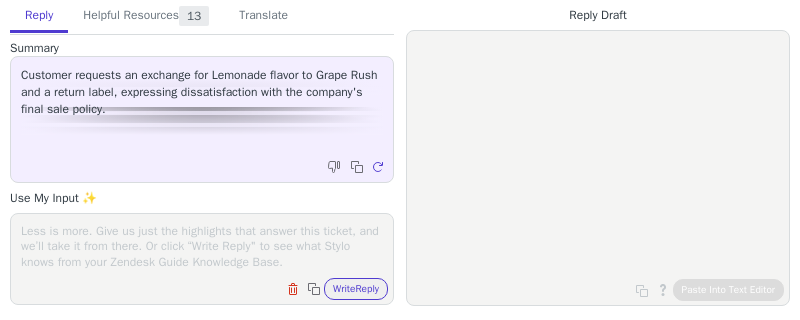 scroll, scrollTop: 0, scrollLeft: 0, axis: both 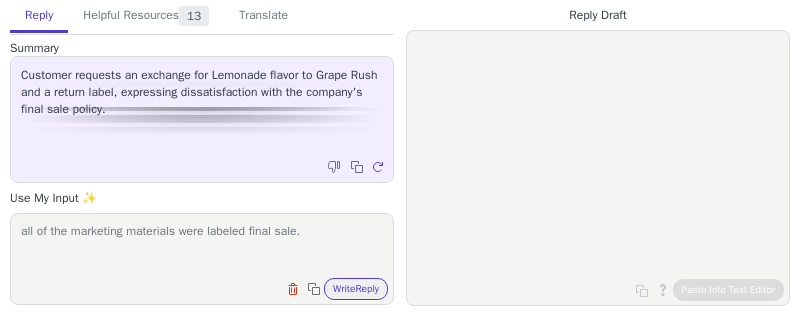 click on "all of the marketing materials were labeled final sale." at bounding box center [202, 246] 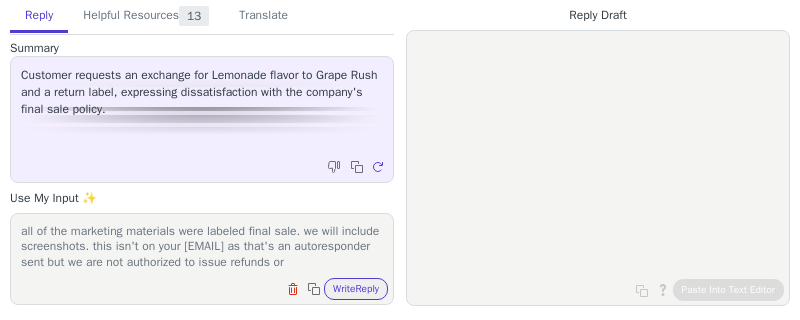 scroll, scrollTop: 16, scrollLeft: 0, axis: vertical 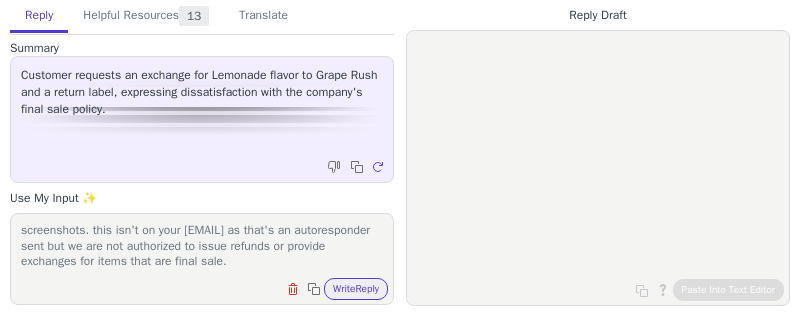 type on "all of the marketing materials were labeled final sale. we will include screenshots. this isn't on your email as that's an autoresponder sent but we are not authorized to issue refunds or provide exchanges for items that are final sale." 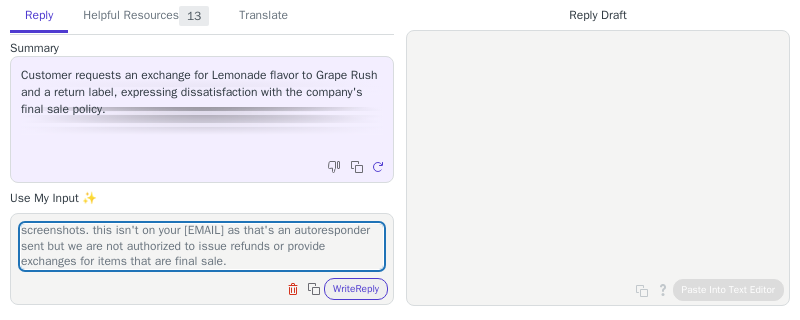 click on "all of the marketing materials were labeled final sale. we will include screenshots. this isn't on your email as that's an autoresponder sent but we are not authorized to issue refunds or provide exchanges for items that are final sale.  Clear field Copy to clipboard Write  Reply" at bounding box center [202, 259] 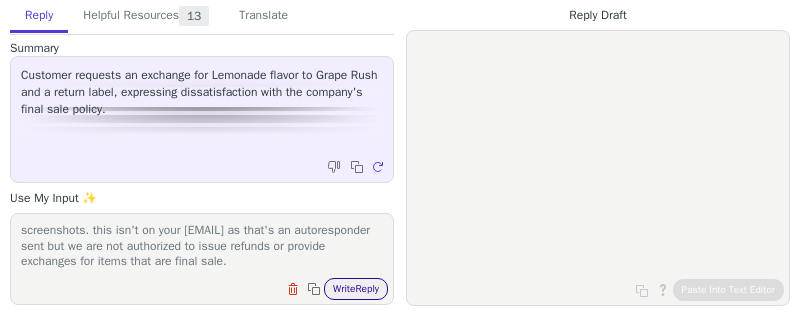 click on "Write  Reply" at bounding box center [356, 289] 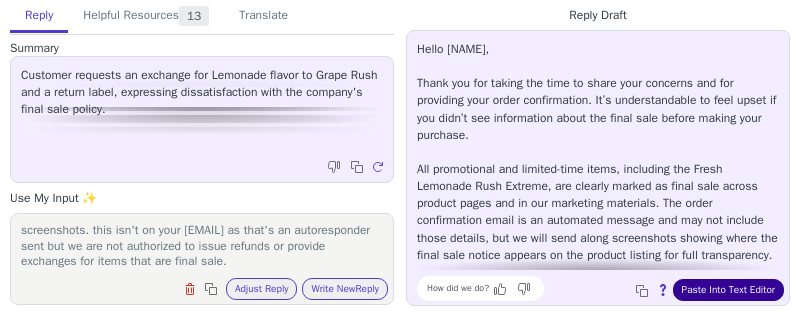 click on "Paste Into Text Editor" at bounding box center (728, 290) 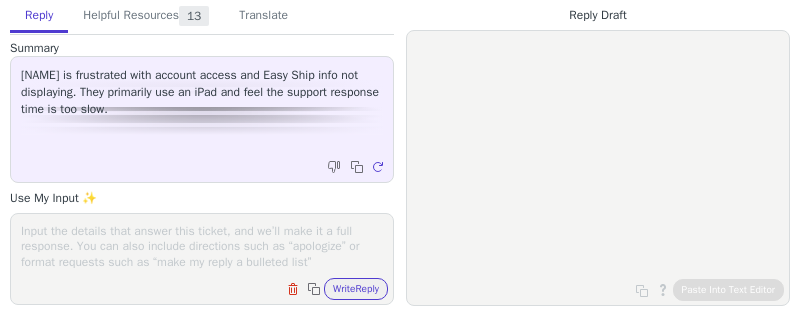 scroll, scrollTop: 0, scrollLeft: 0, axis: both 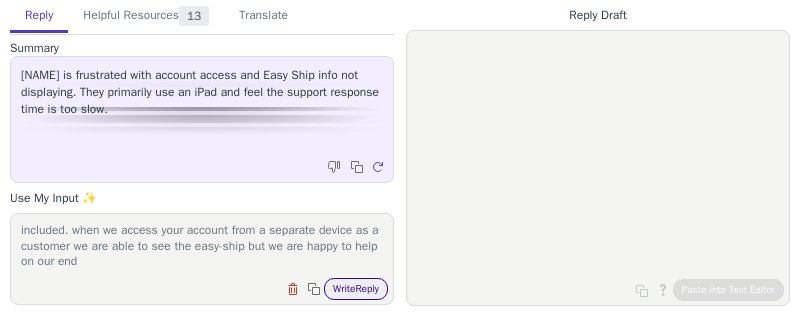 type on "our records show it process tomrorow. screenshot shows the items included. when we access your account from a separate device as a customer we are able to see the easy-ship but we are happy to help on our end" 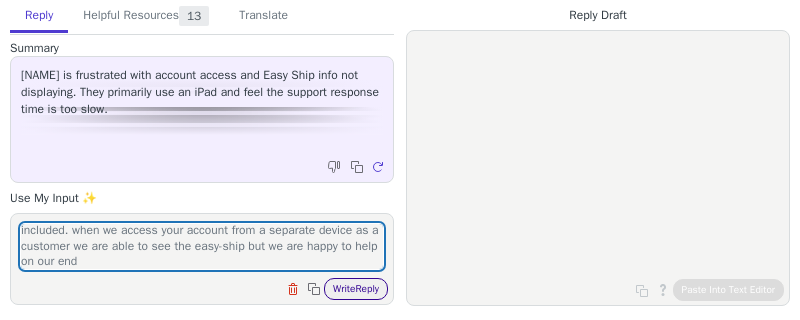 click on "Write  Reply" at bounding box center (356, 289) 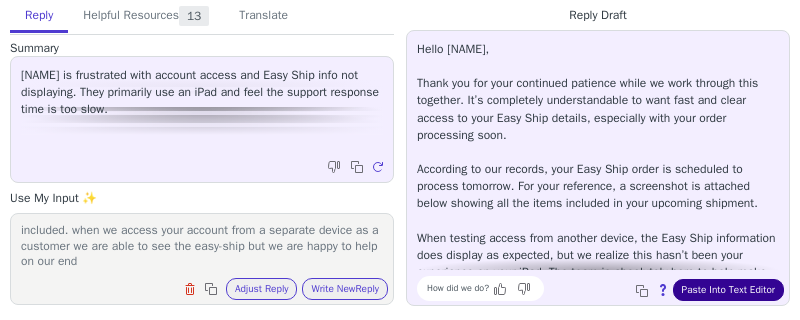 click on "Paste Into Text Editor" at bounding box center (728, 290) 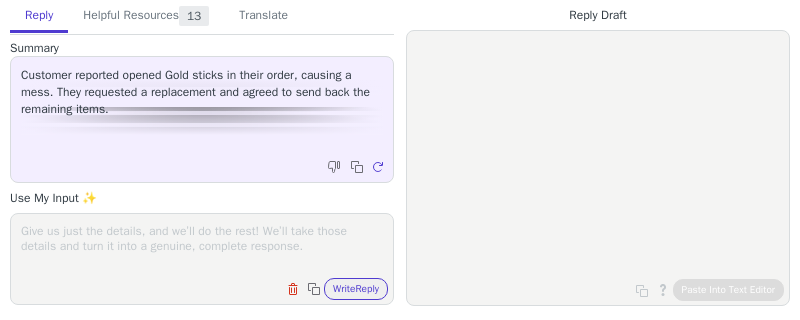scroll, scrollTop: 0, scrollLeft: 0, axis: both 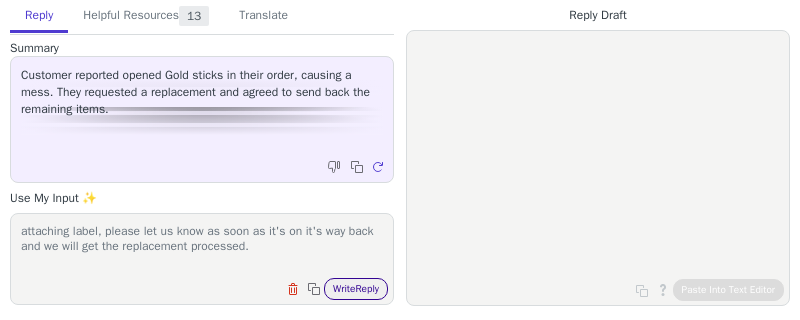 type on "attaching label, please let us know as soon as it's on it's way back and we will get the replacement processed." 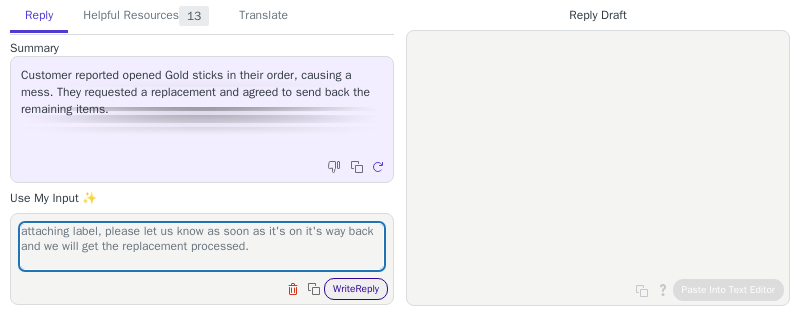 click on "Write  Reply" at bounding box center (356, 289) 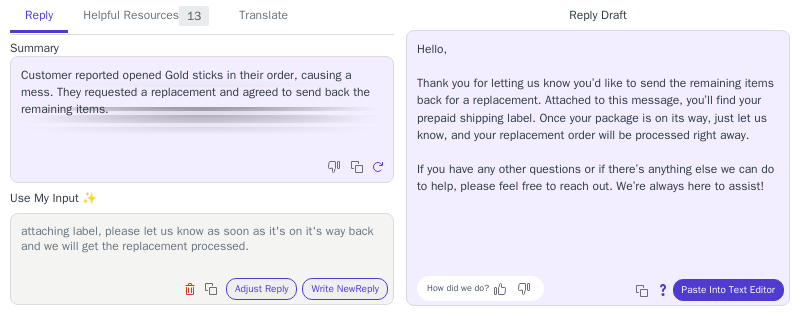 click on "Hello, Thank you for letting us know you’d like to send the remaining items back for a replacement. Attached to this message, you’ll find your prepaid shipping label. Once your package is on its way, just let us know, and your replacement order will be processed right away. If you have any other questions or if there’s anything else we can do to help, please feel free to reach out. We’re always here to assist!" at bounding box center (598, 155) 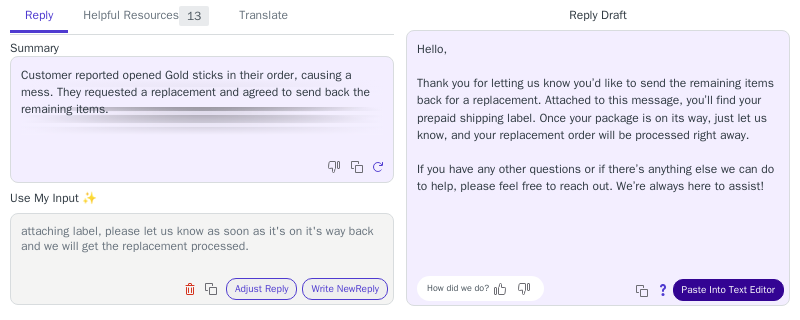 click on "Paste Into Text Editor" at bounding box center [728, 290] 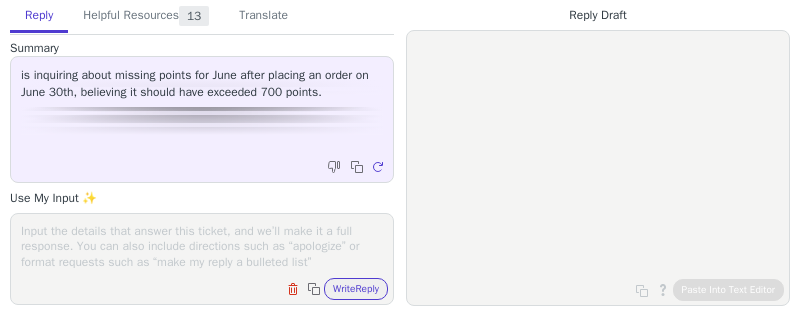 scroll, scrollTop: 0, scrollLeft: 0, axis: both 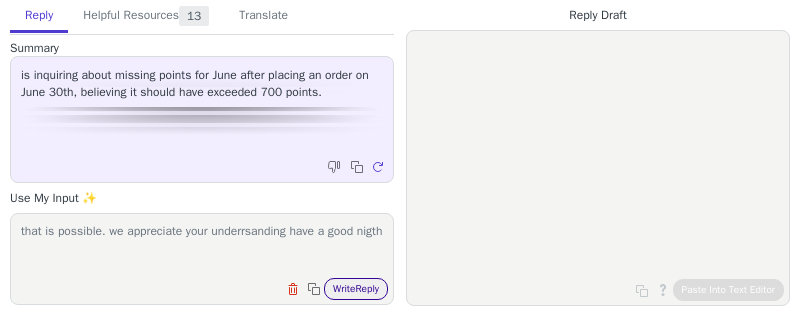 type on "that is possible. we appreciate your underrsanding have a good nigth" 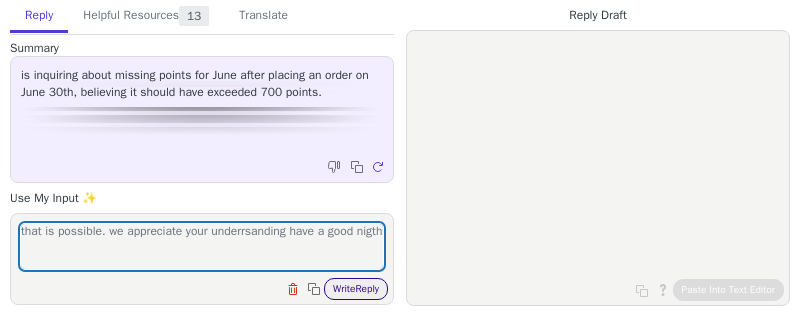 click on "Write  Reply" at bounding box center (356, 289) 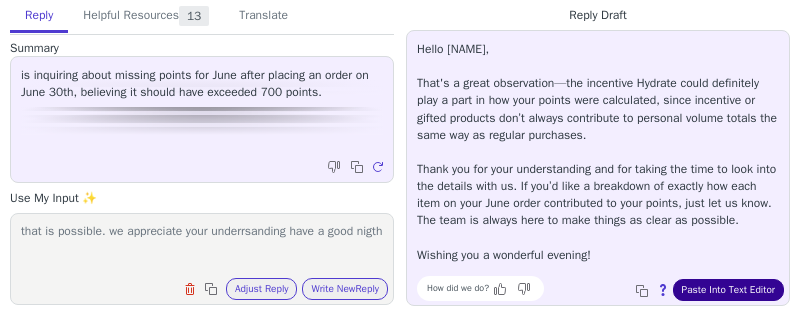 click on "Paste Into Text Editor" at bounding box center [728, 290] 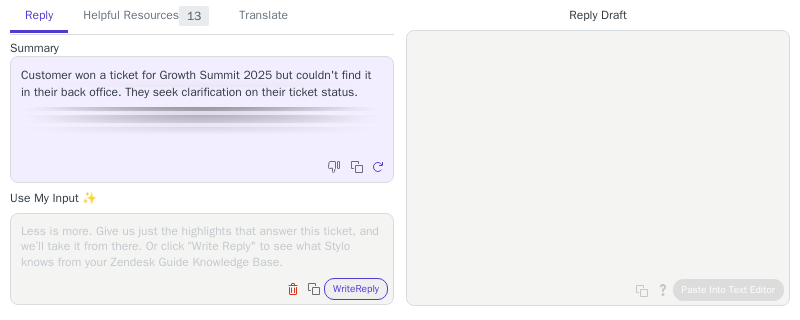 scroll, scrollTop: 0, scrollLeft: 0, axis: both 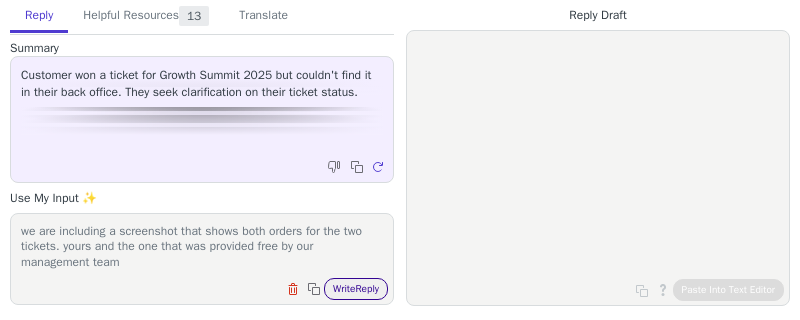 type on "we are including a screenshot that shows both orders for the two tickets. yours and the one that was provided free by our management team" 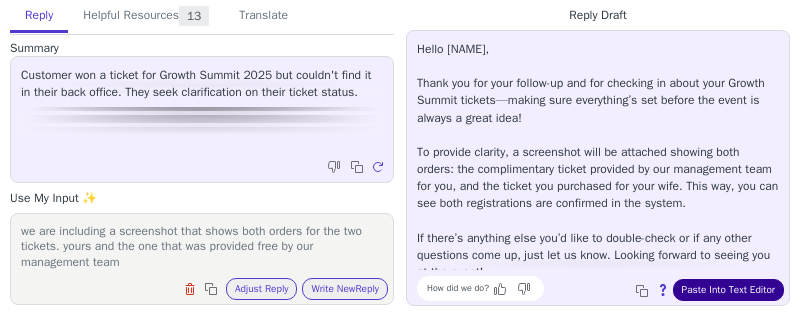 click on "Paste Into Text Editor" at bounding box center (728, 290) 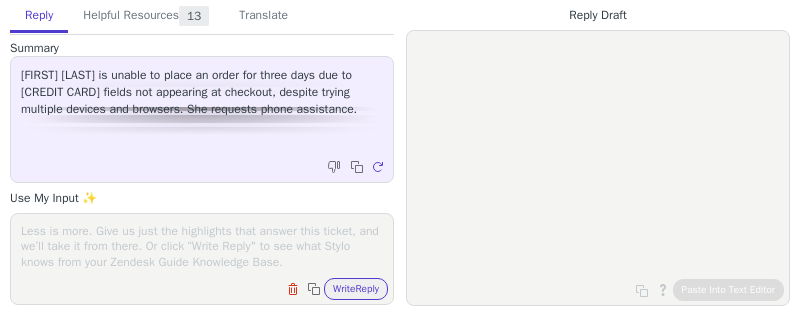 scroll, scrollTop: 0, scrollLeft: 0, axis: both 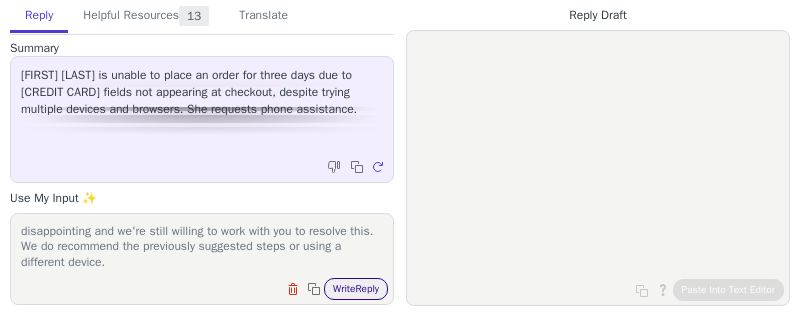 type on "I know we addressed this in another ticket, but I just wanted to follow up with a screenshot that when we access your shopping cart as you and add items and proceed to check out, we do have the [CREDIT CARD] fields populate immediately, and our team is still confident that this is an issue on your end. We know that this is disappointing and we're still willing to work with you to resolve this. We do recommend the previously suggested steps or using a different device." 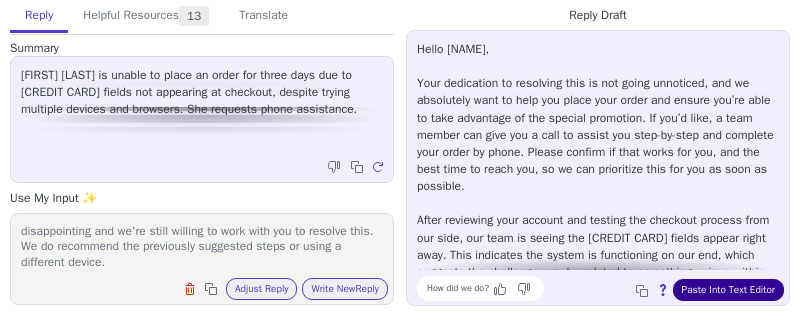click on "Paste Into Text Editor" at bounding box center (728, 290) 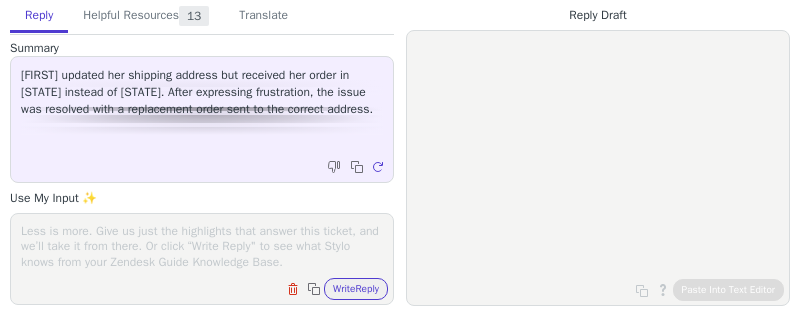 scroll, scrollTop: 0, scrollLeft: 0, axis: both 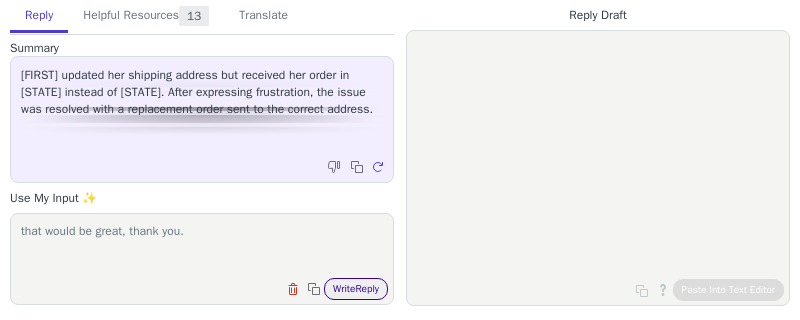 type on "that would be great, thank you." 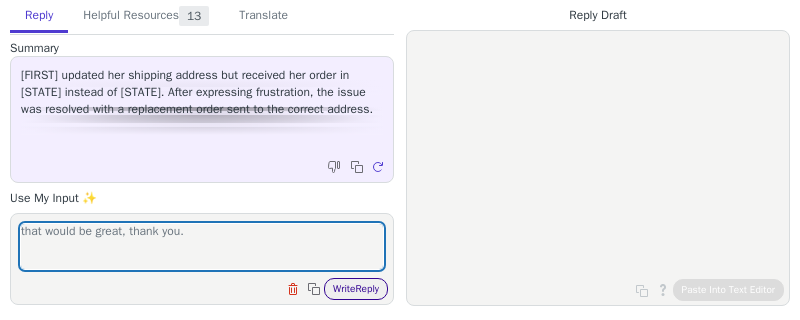 click on "Write  Reply" at bounding box center [356, 289] 